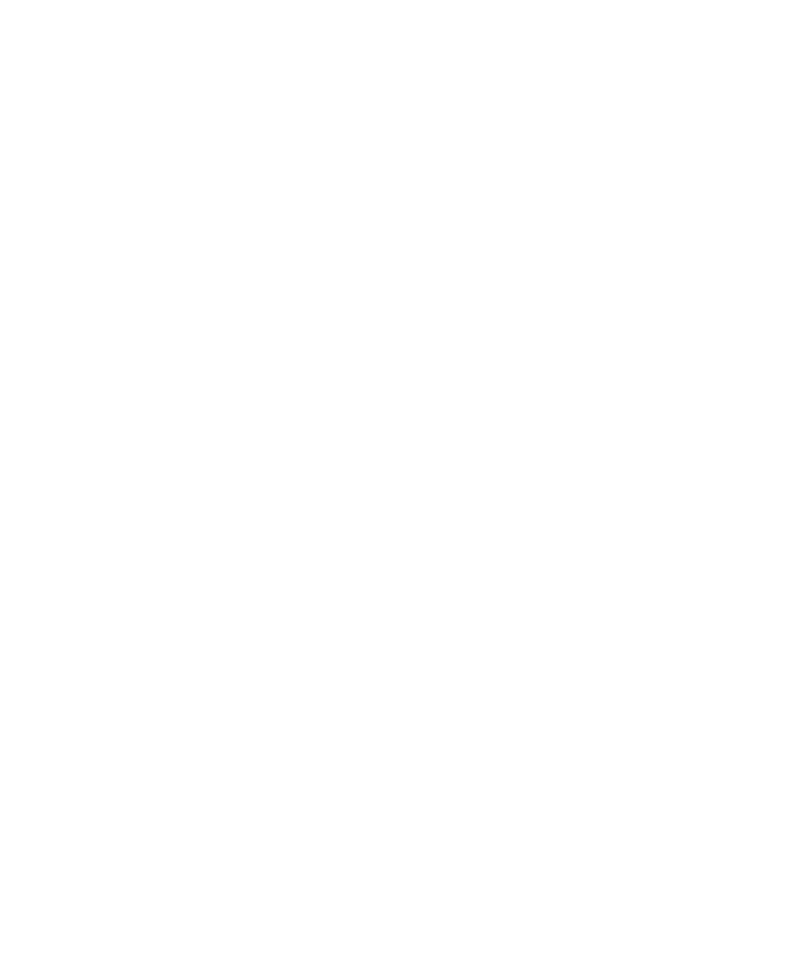 scroll, scrollTop: 0, scrollLeft: 0, axis: both 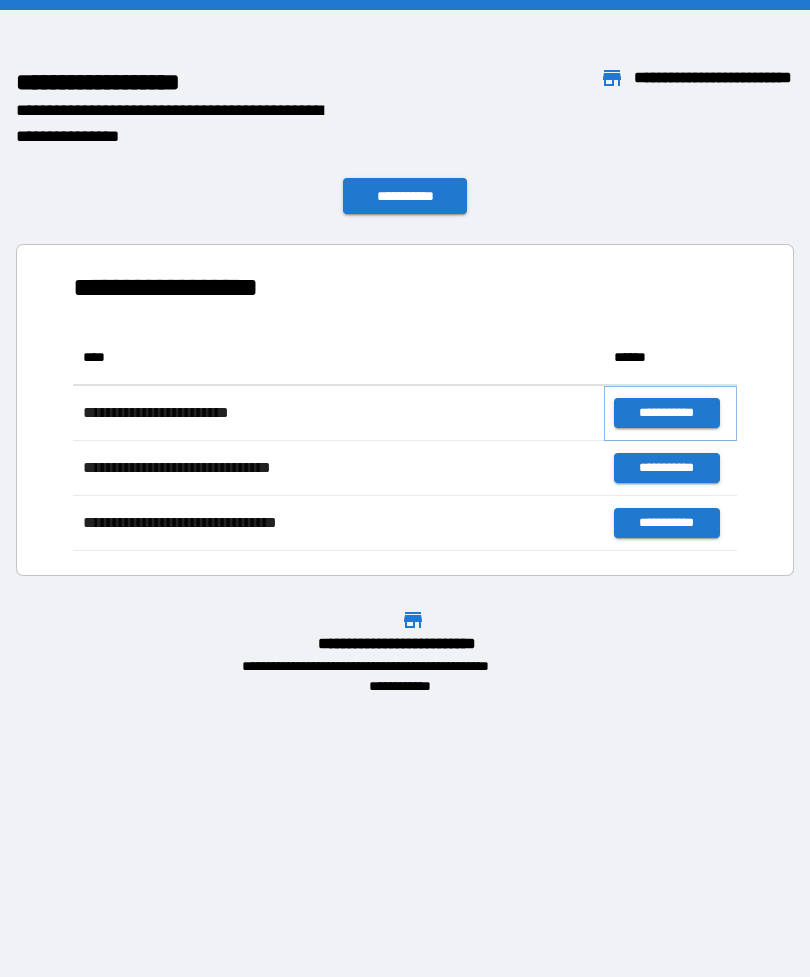 click on "**********" at bounding box center [666, 413] 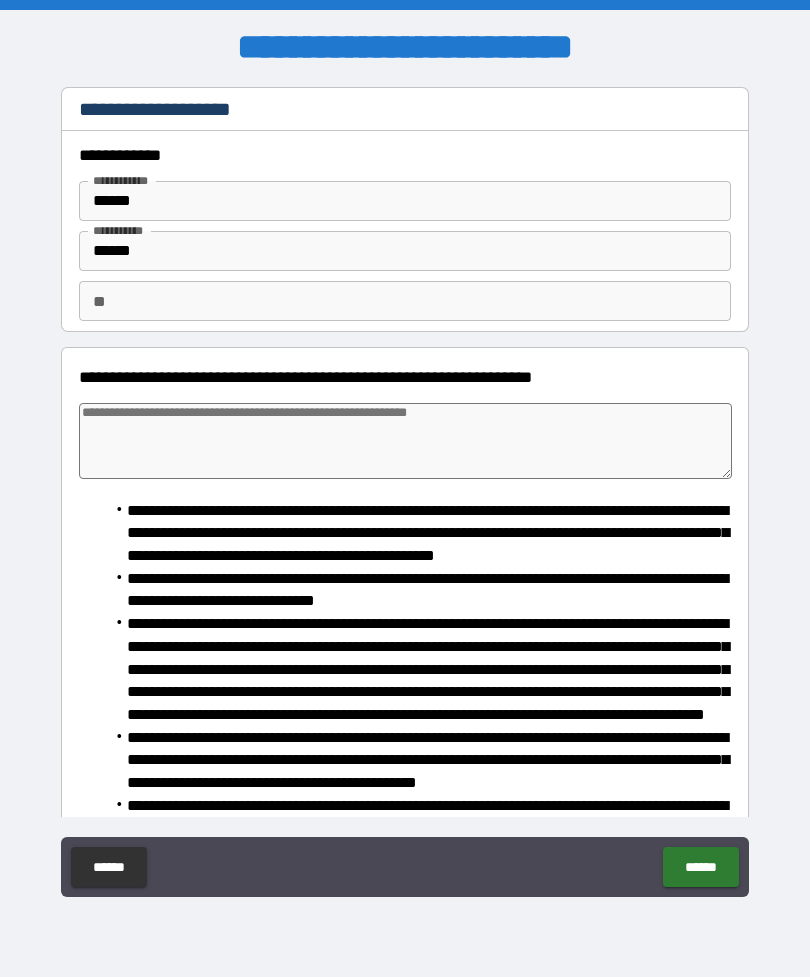 type on "*" 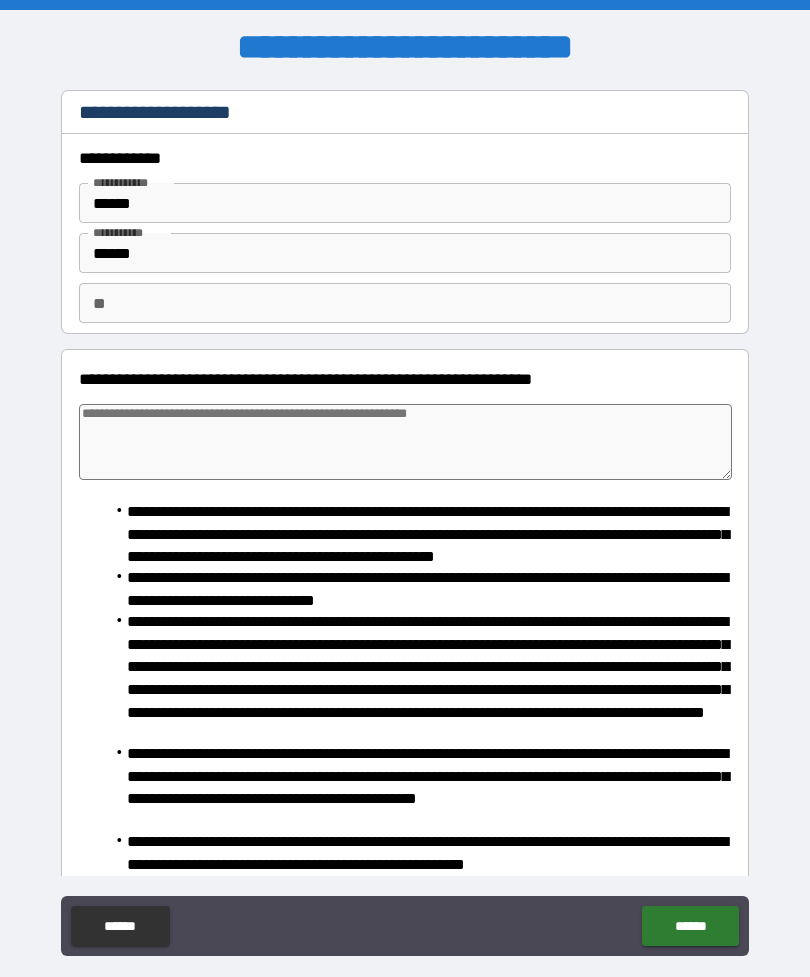 click at bounding box center [405, 442] 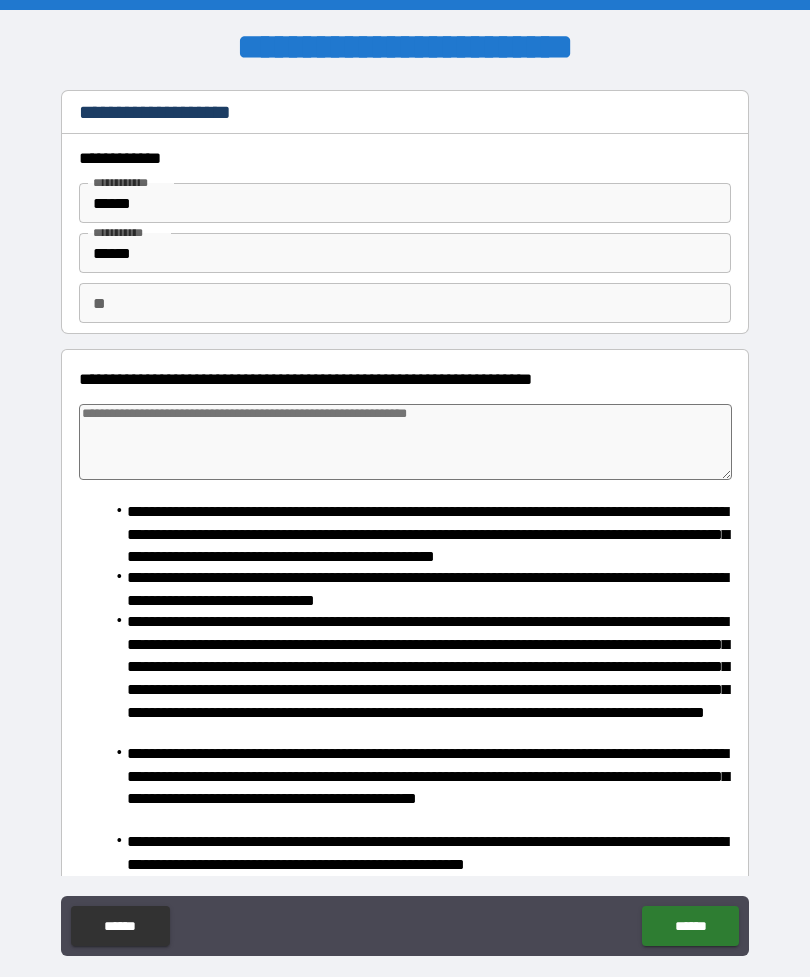 type on "*" 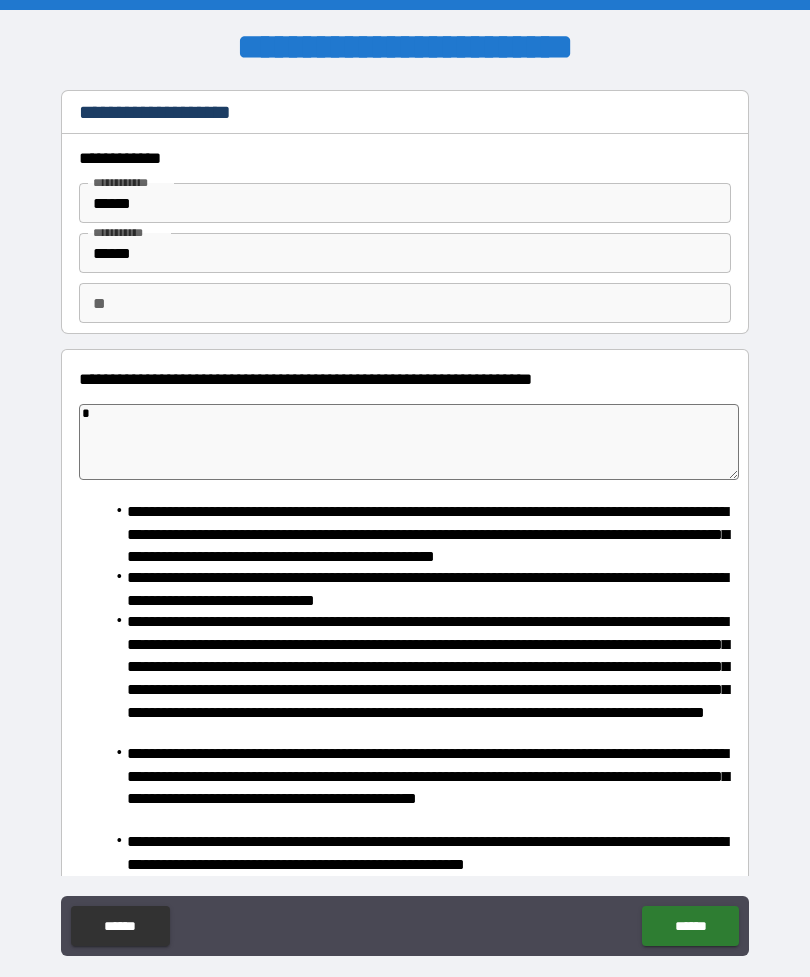 type on "*" 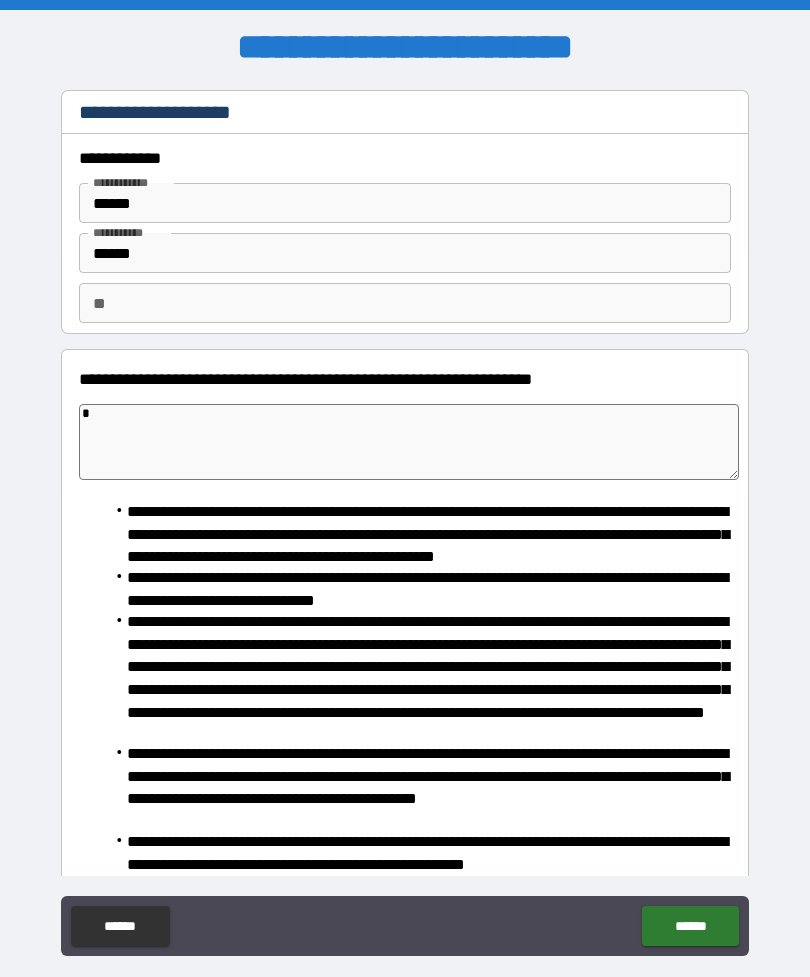 type on "**" 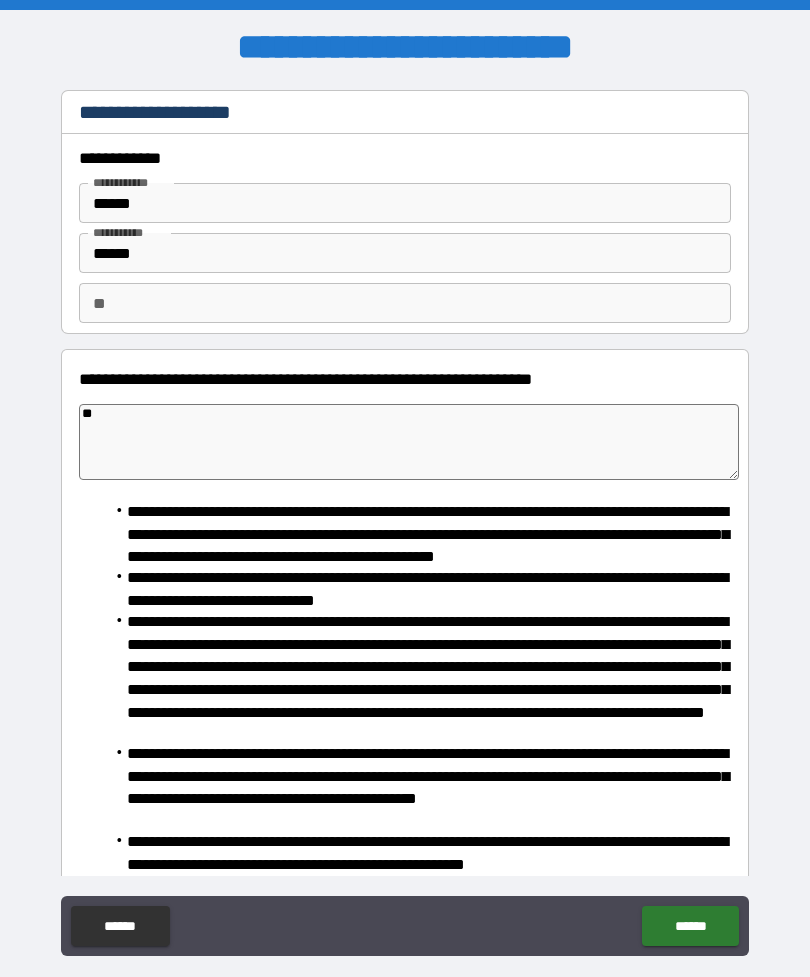 type on "*" 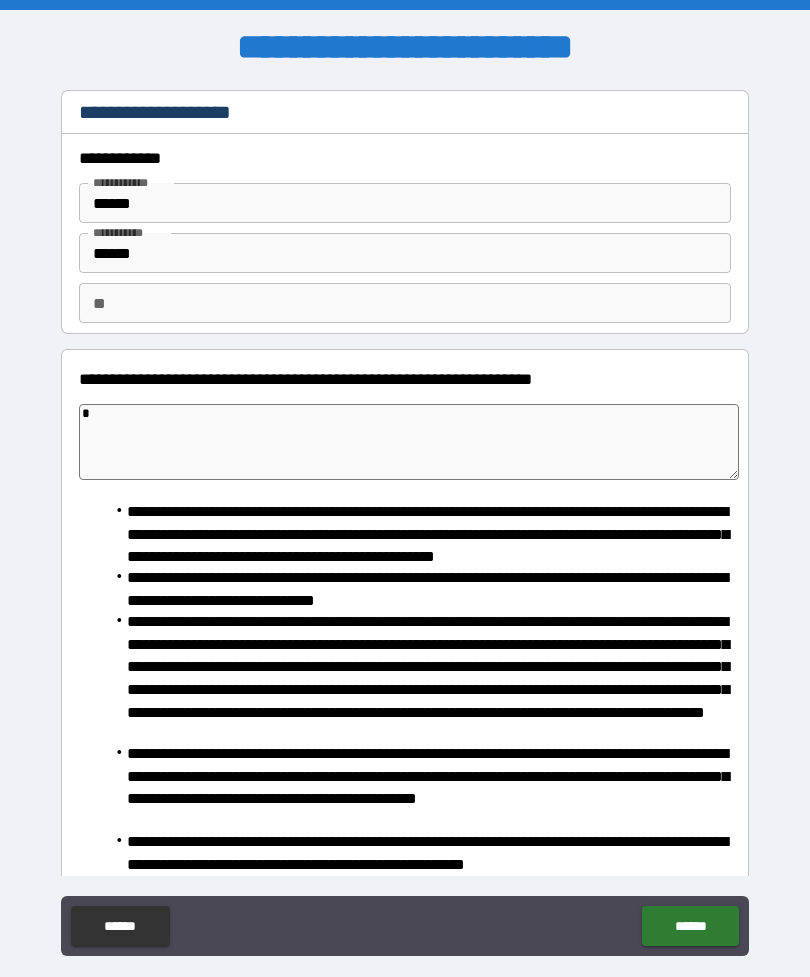 type on "*" 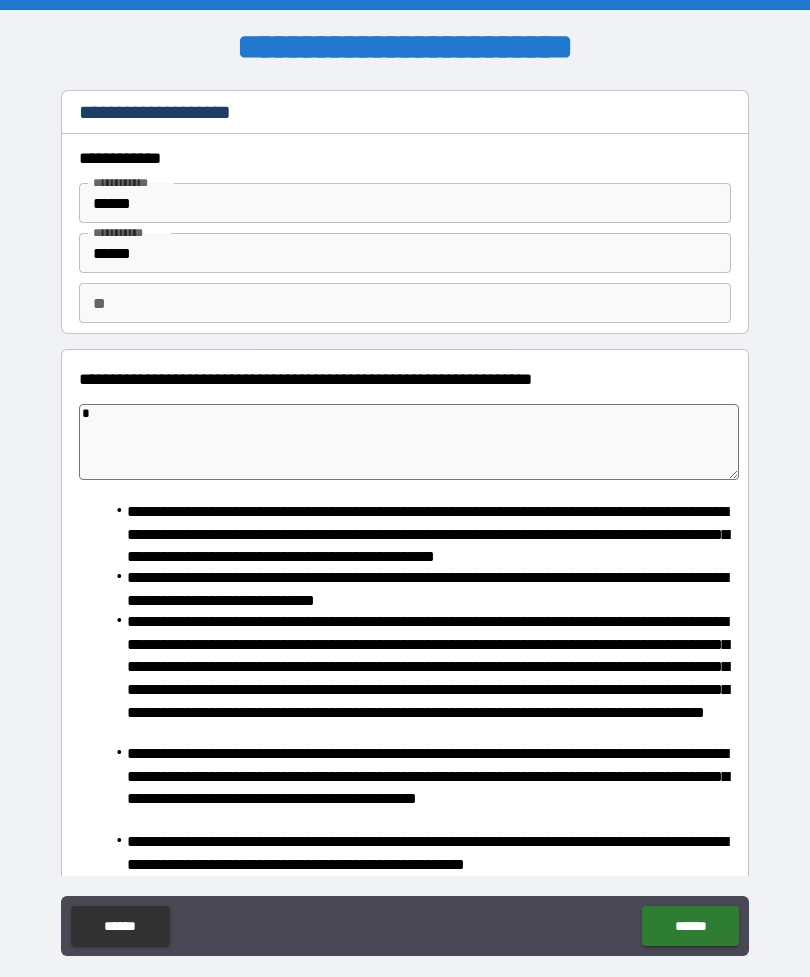 type 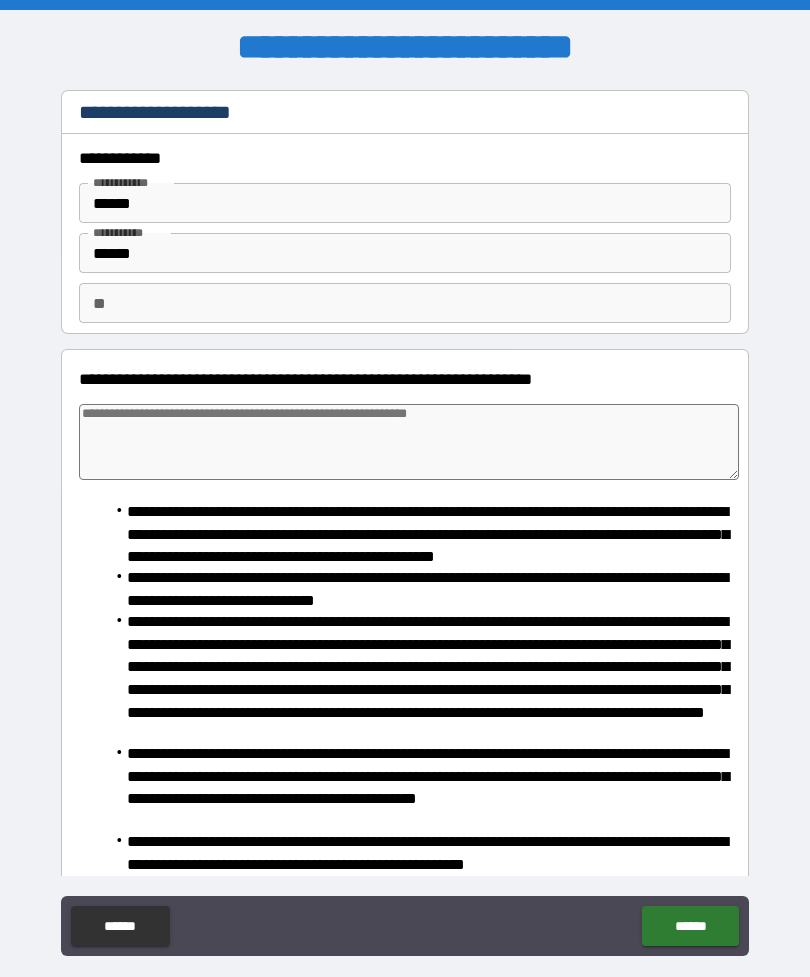 type on "*" 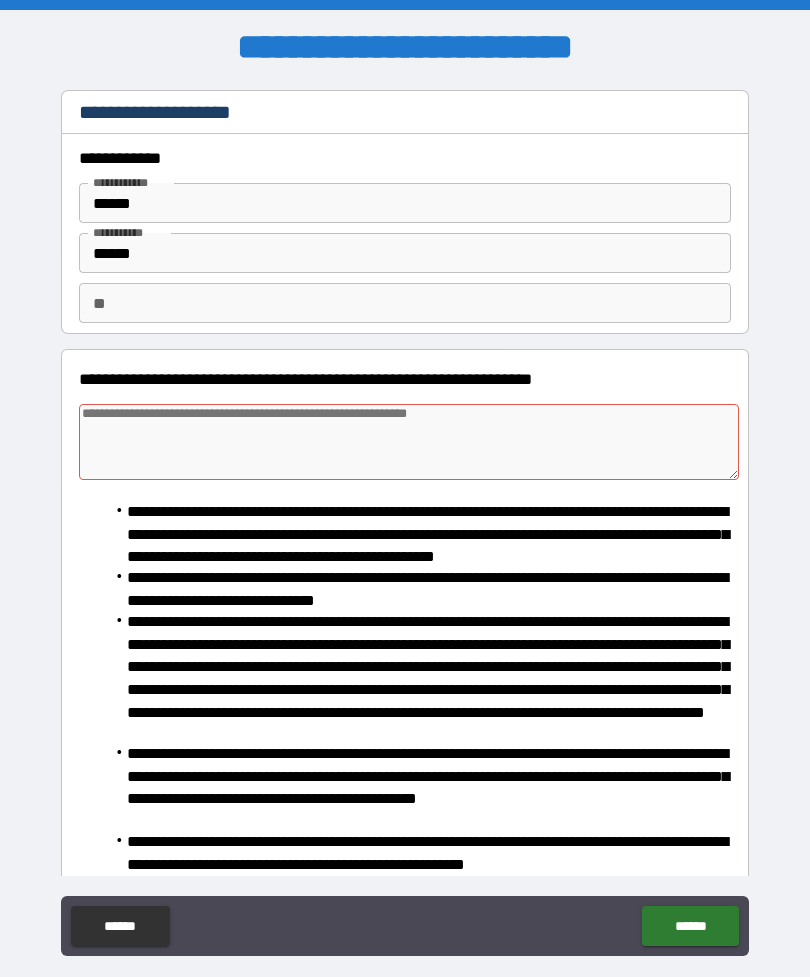 type on "*" 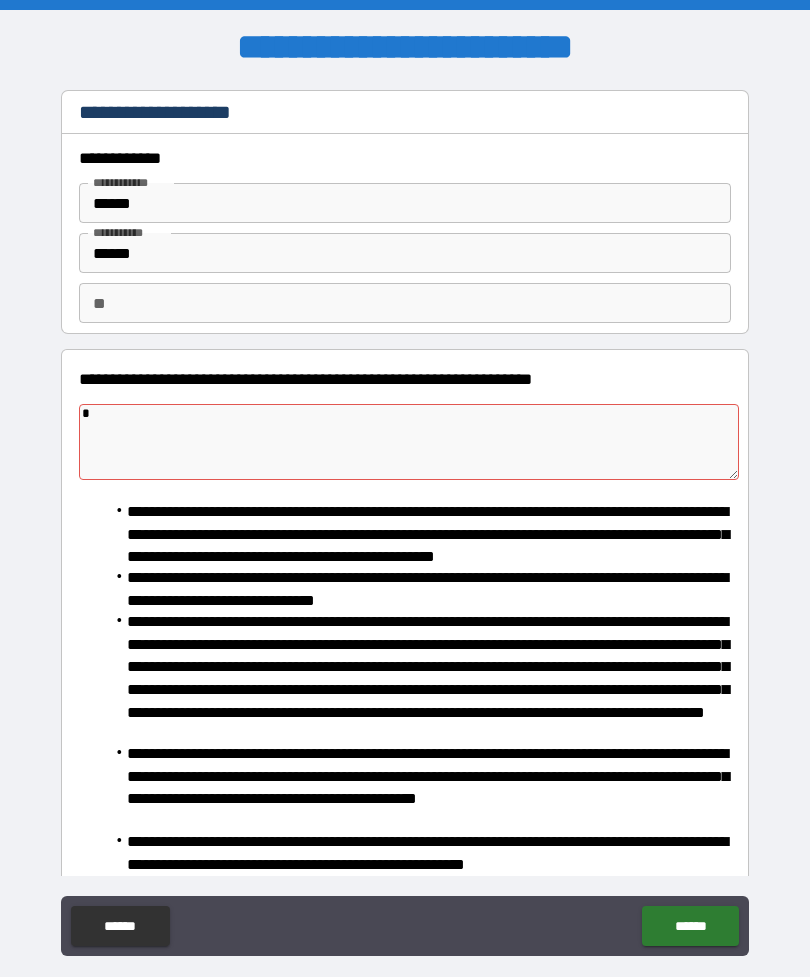 type on "*" 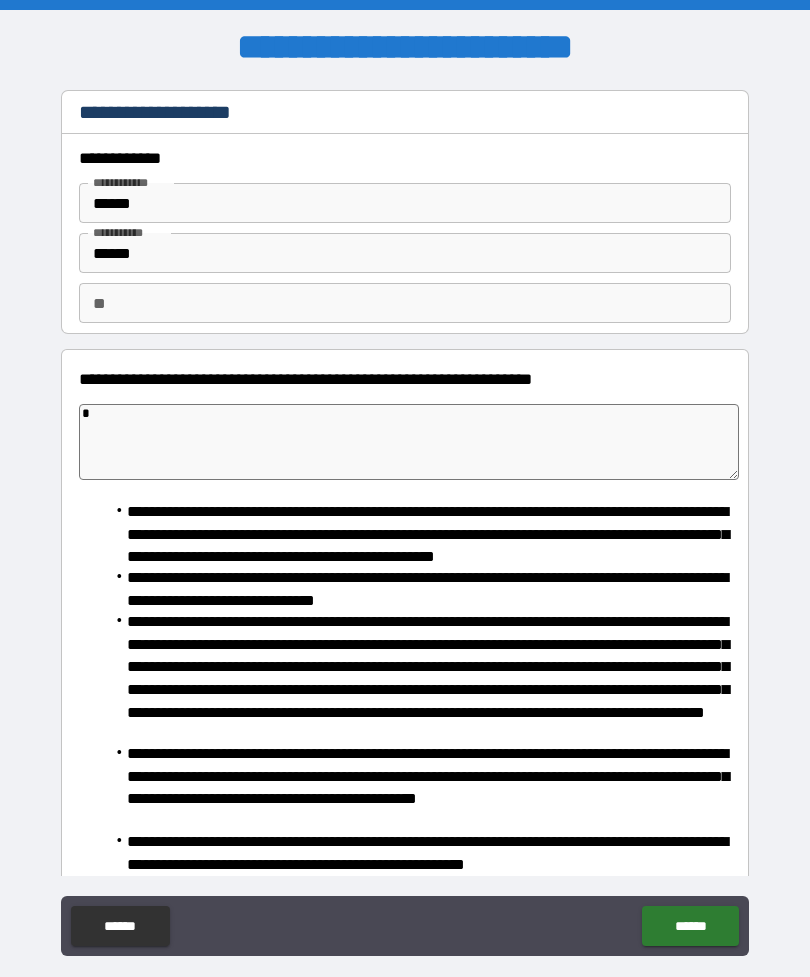 type on "**" 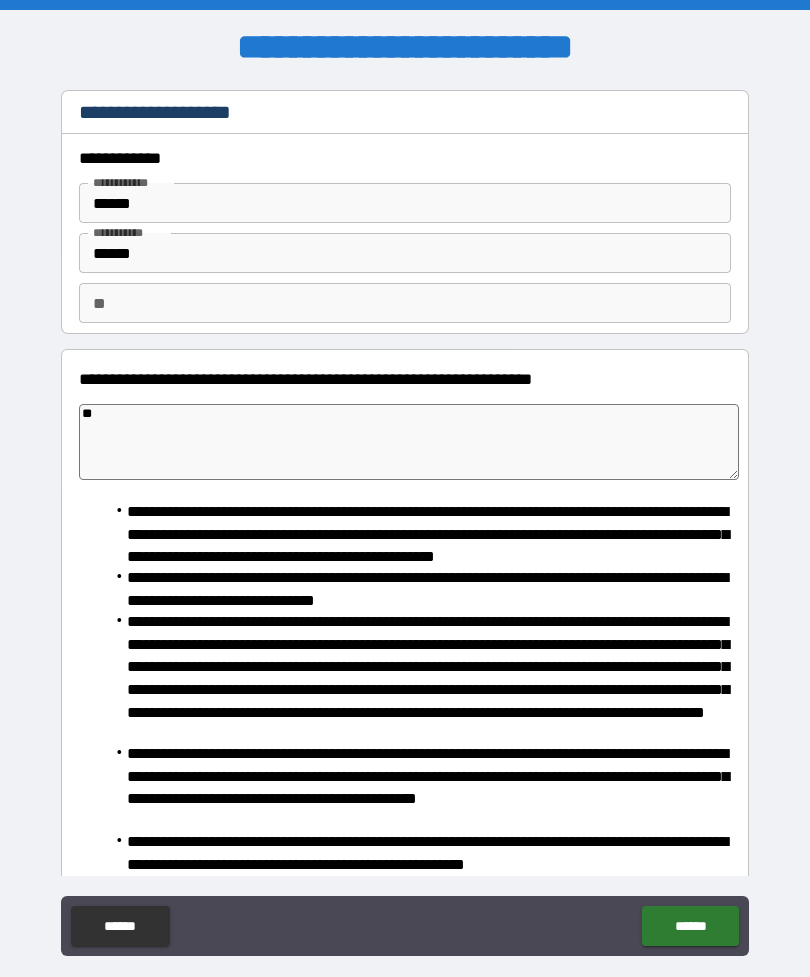 type on "*" 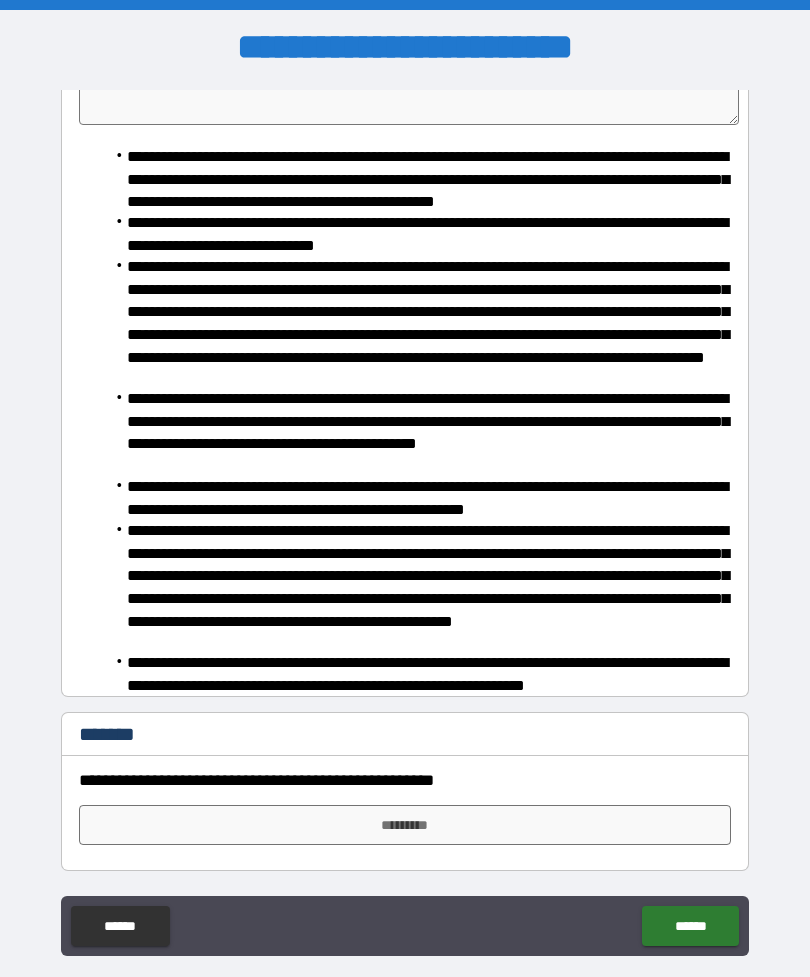 scroll, scrollTop: 355, scrollLeft: 0, axis: vertical 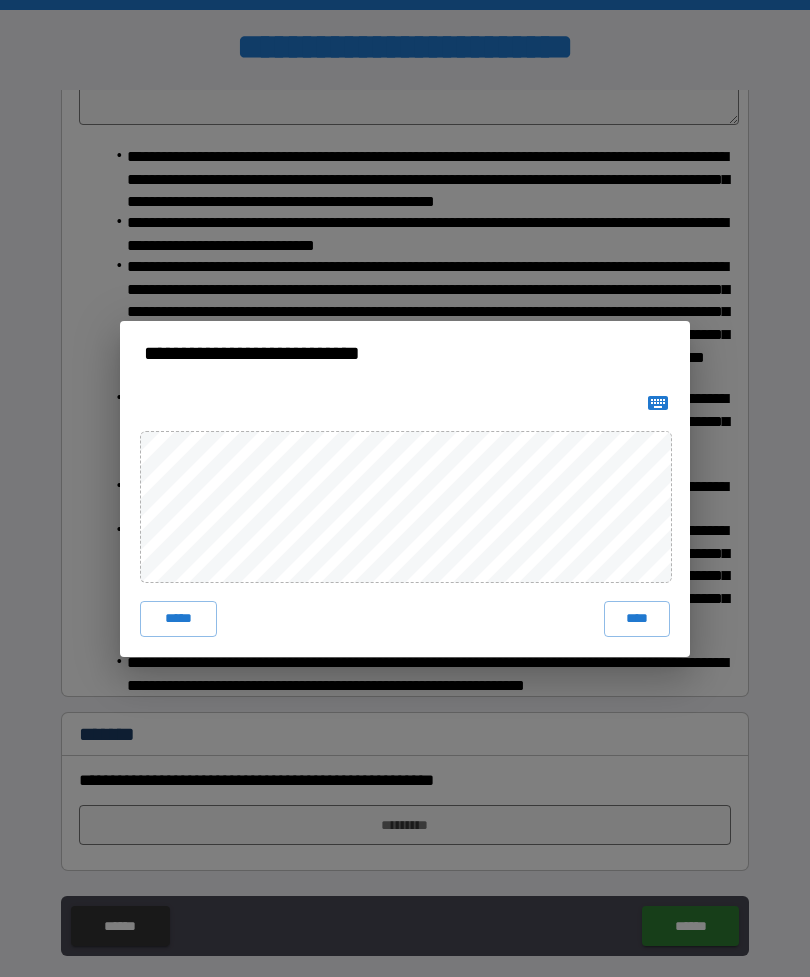 click on "****" at bounding box center (637, 619) 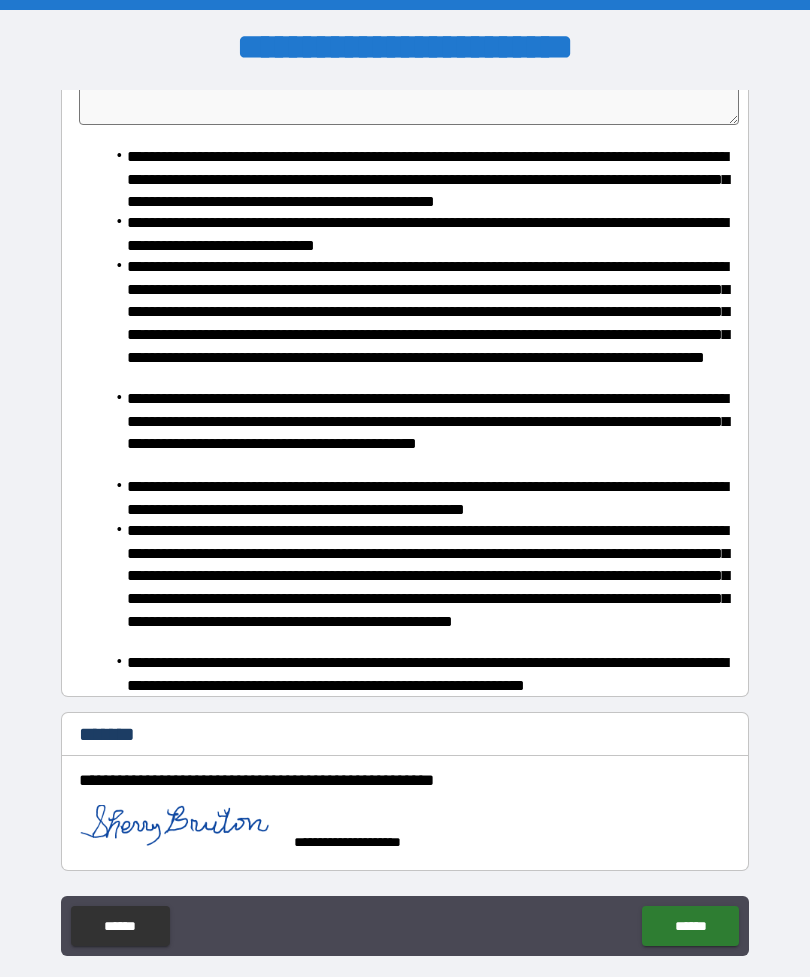 scroll, scrollTop: 345, scrollLeft: 0, axis: vertical 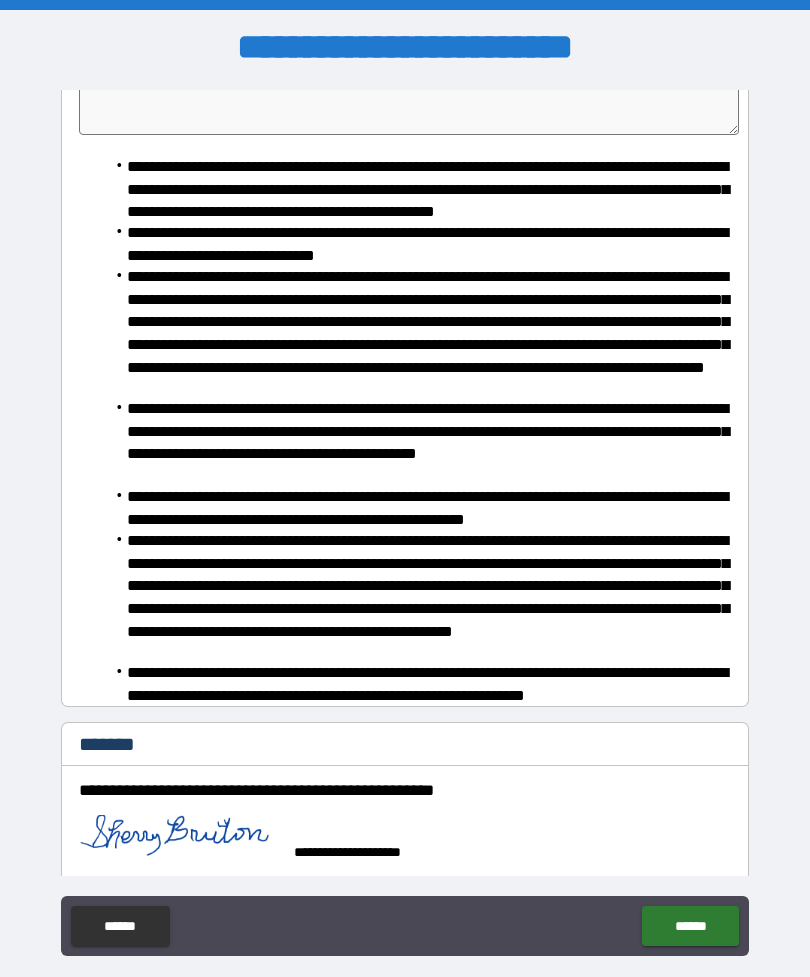type on "*" 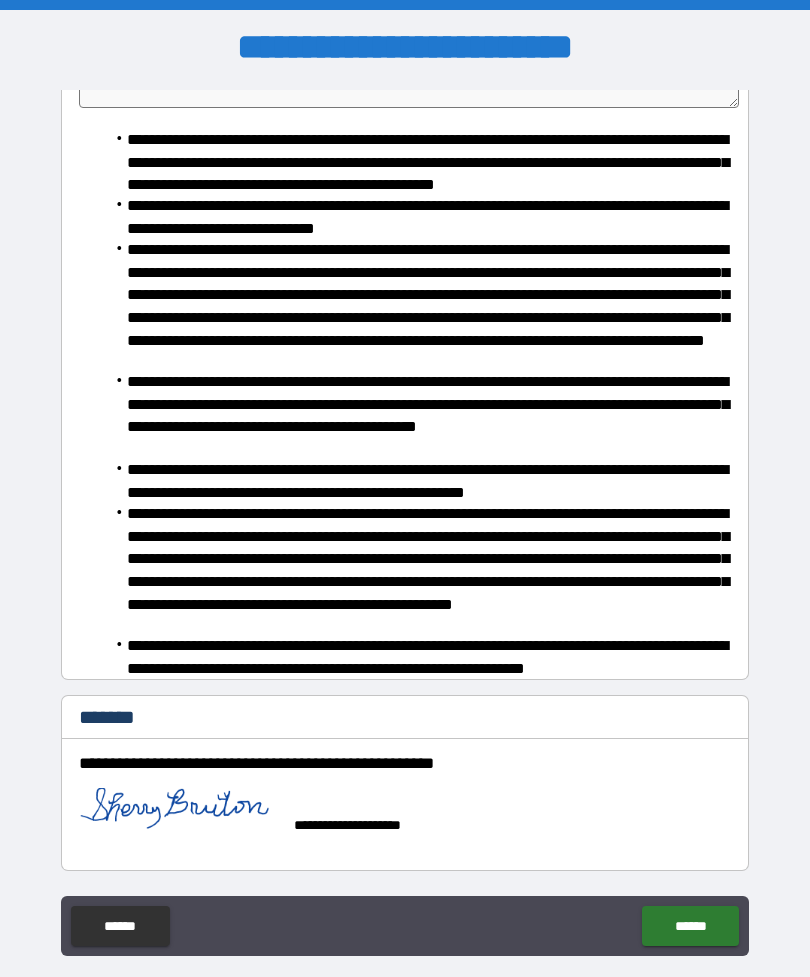 scroll, scrollTop: 372, scrollLeft: 0, axis: vertical 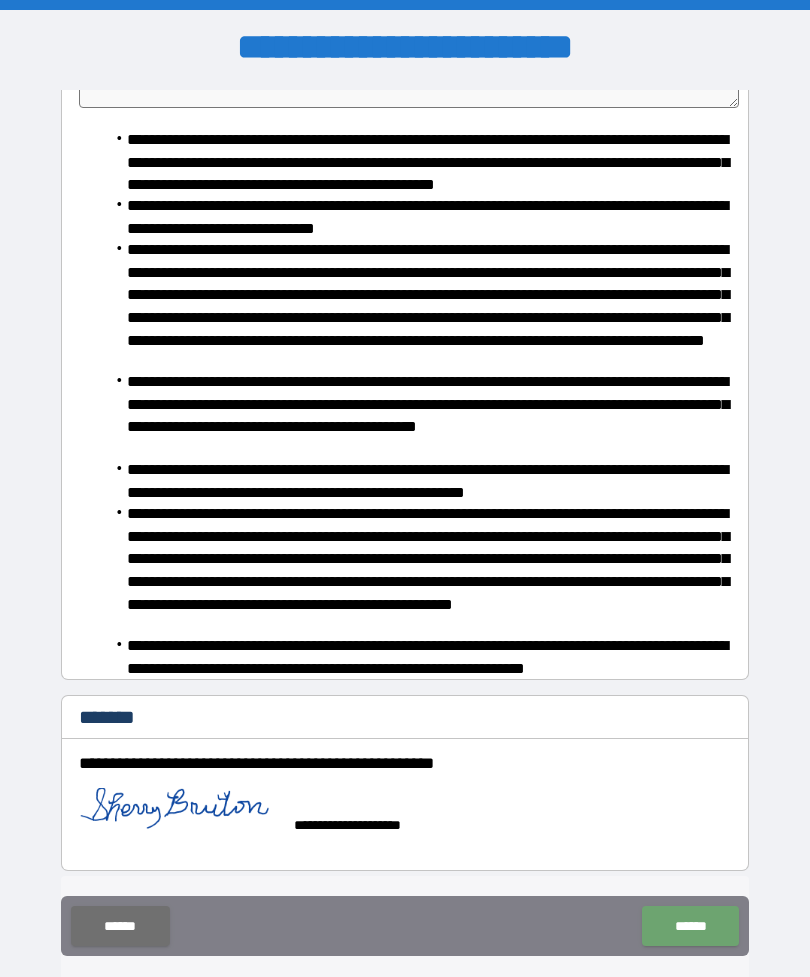 click on "******" at bounding box center (690, 926) 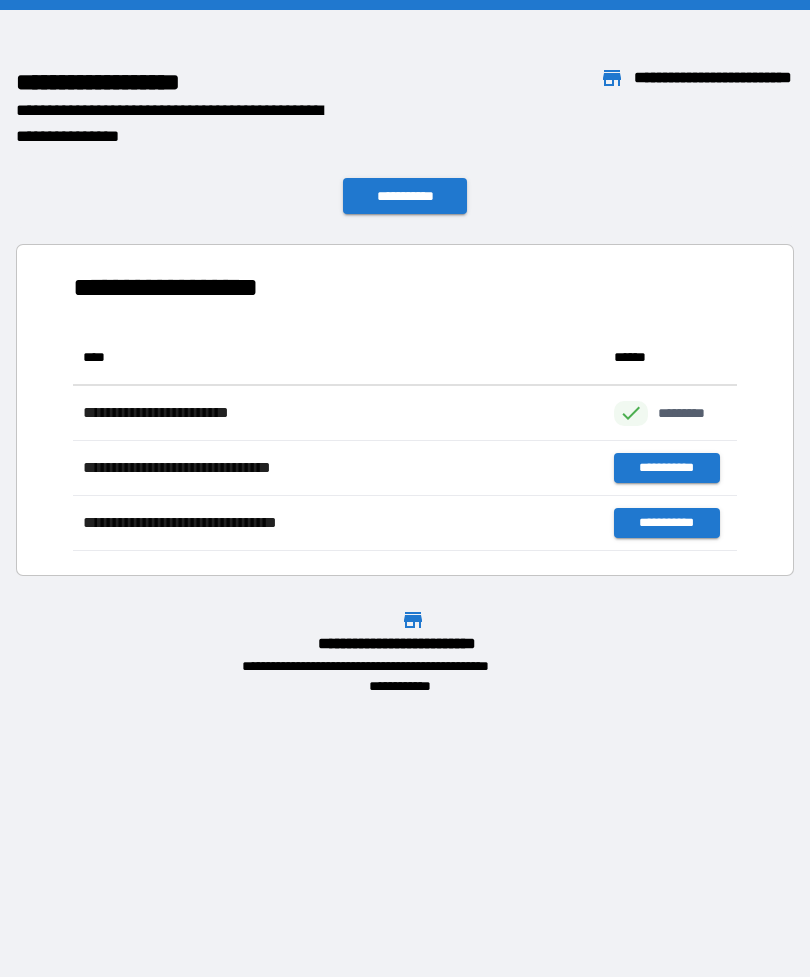 scroll, scrollTop: 1, scrollLeft: 1, axis: both 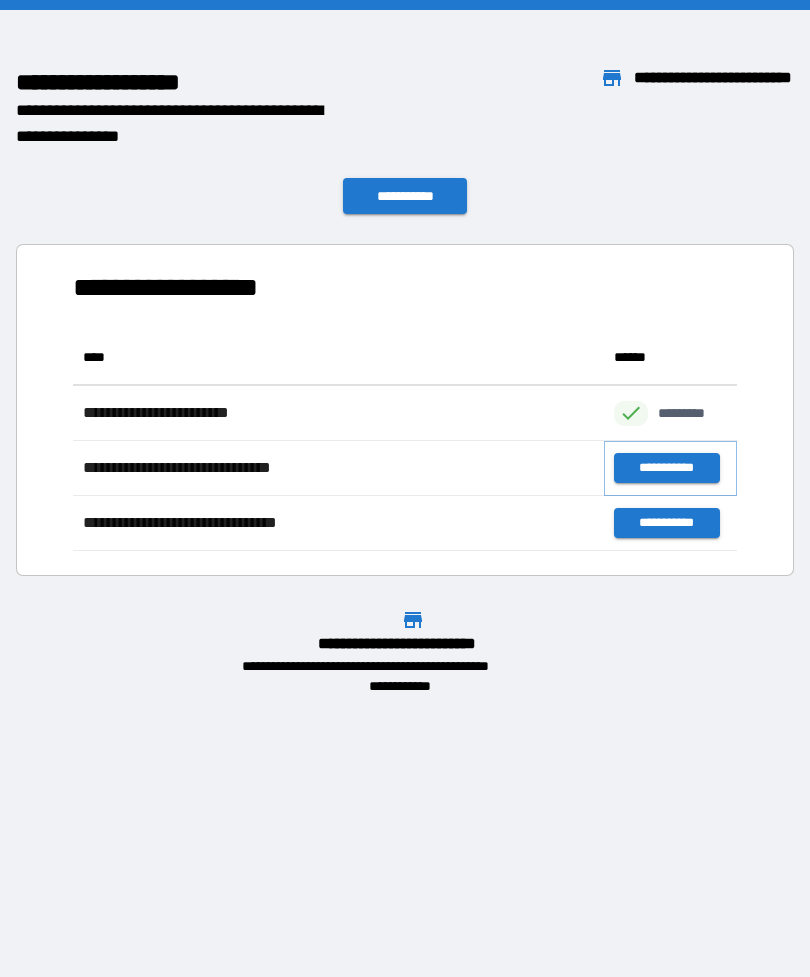 click on "**********" at bounding box center [666, 468] 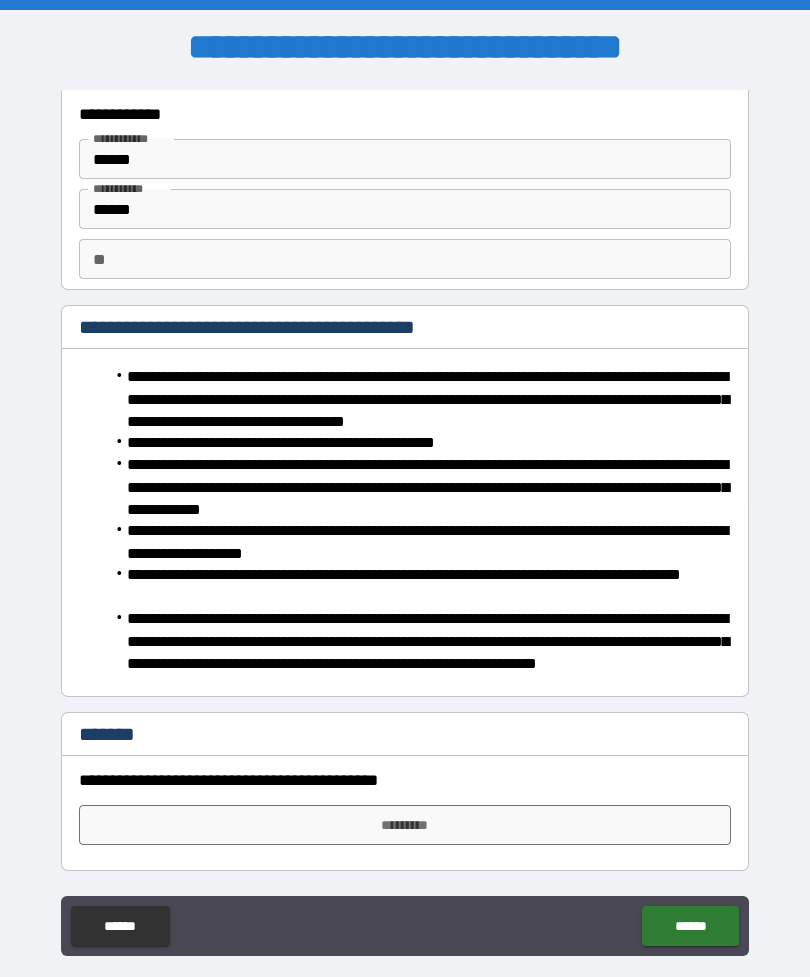 scroll, scrollTop: 44, scrollLeft: 0, axis: vertical 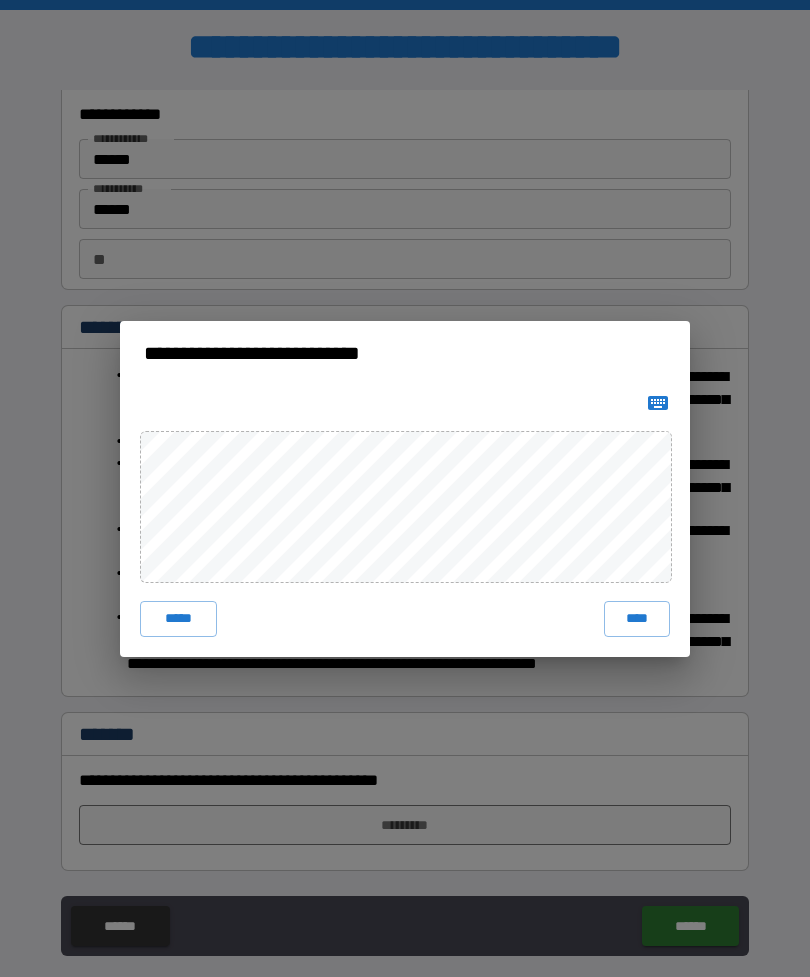 click on "****" at bounding box center [637, 619] 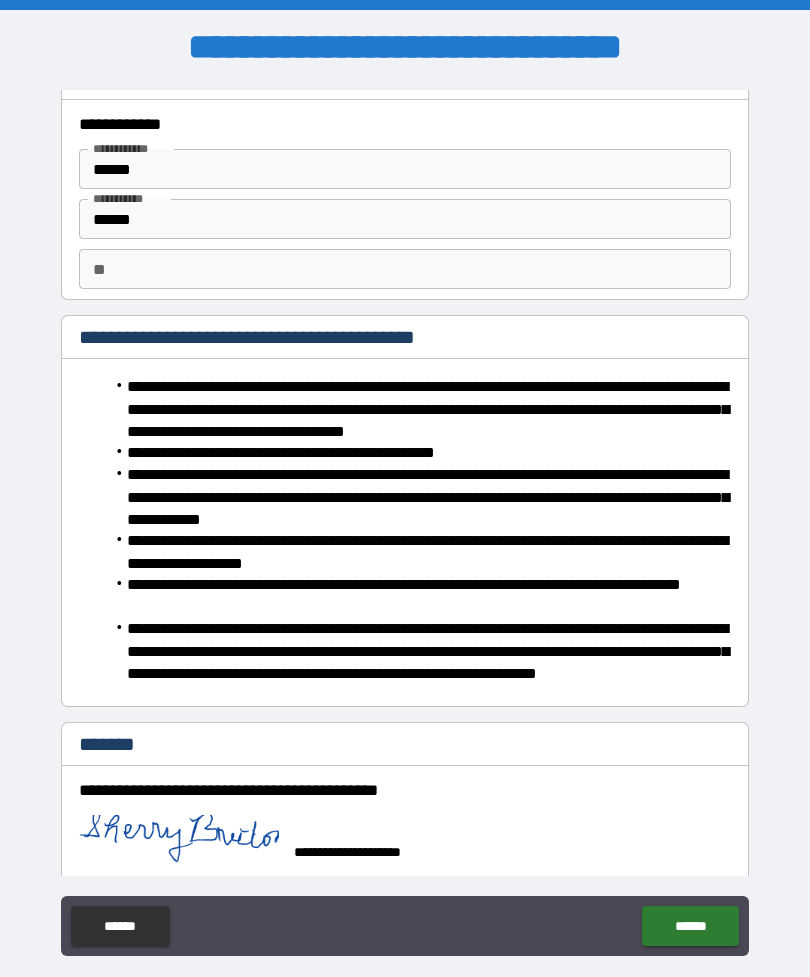 click on "******" at bounding box center (690, 926) 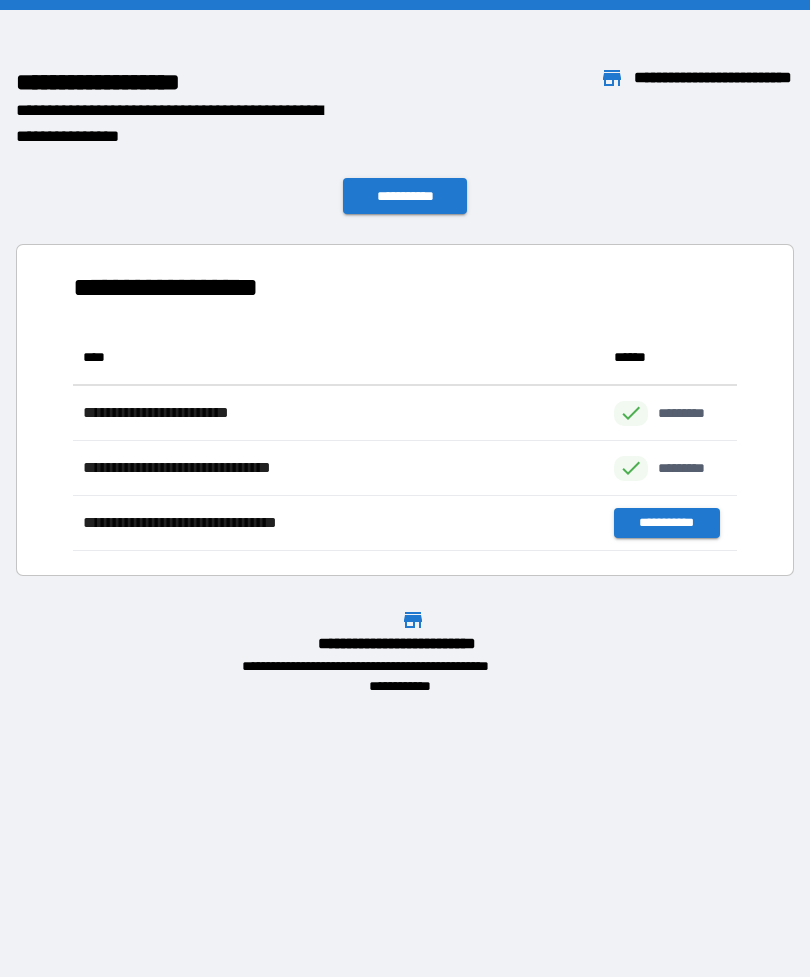 scroll, scrollTop: 221, scrollLeft: 664, axis: both 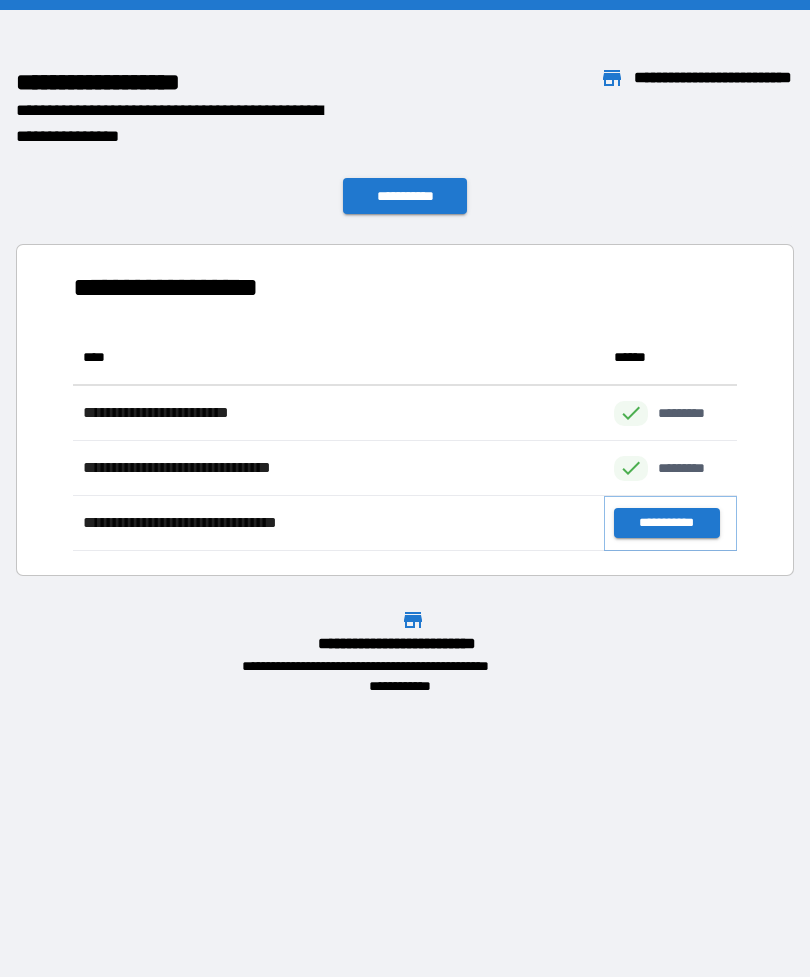 click on "**********" at bounding box center (666, 523) 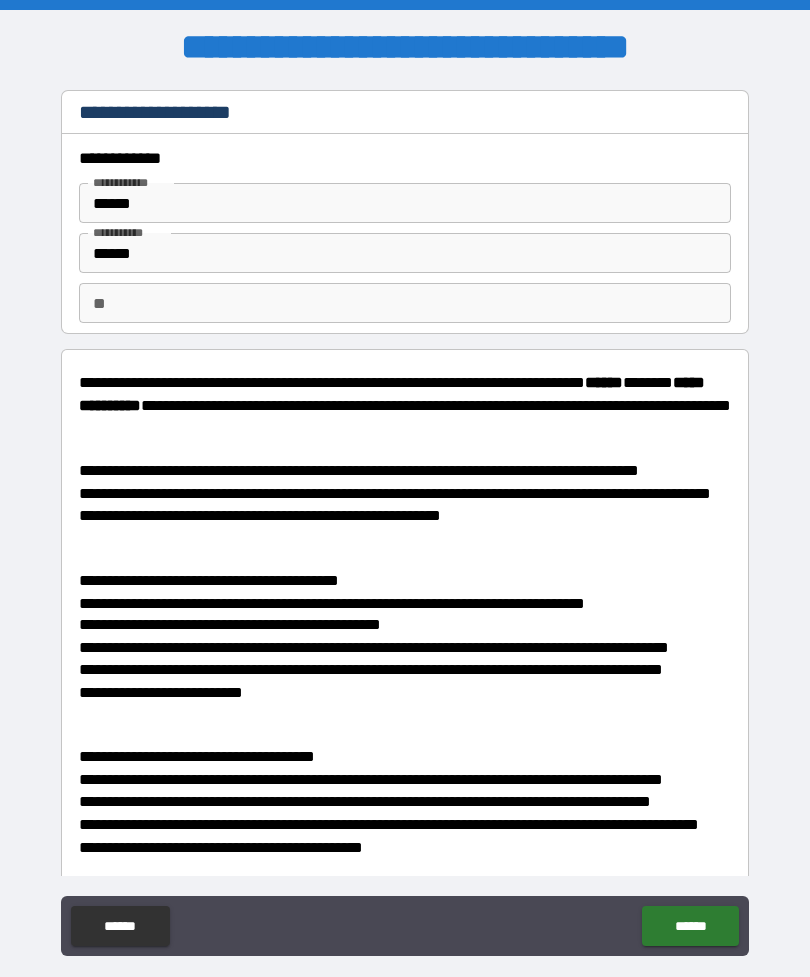 type on "*" 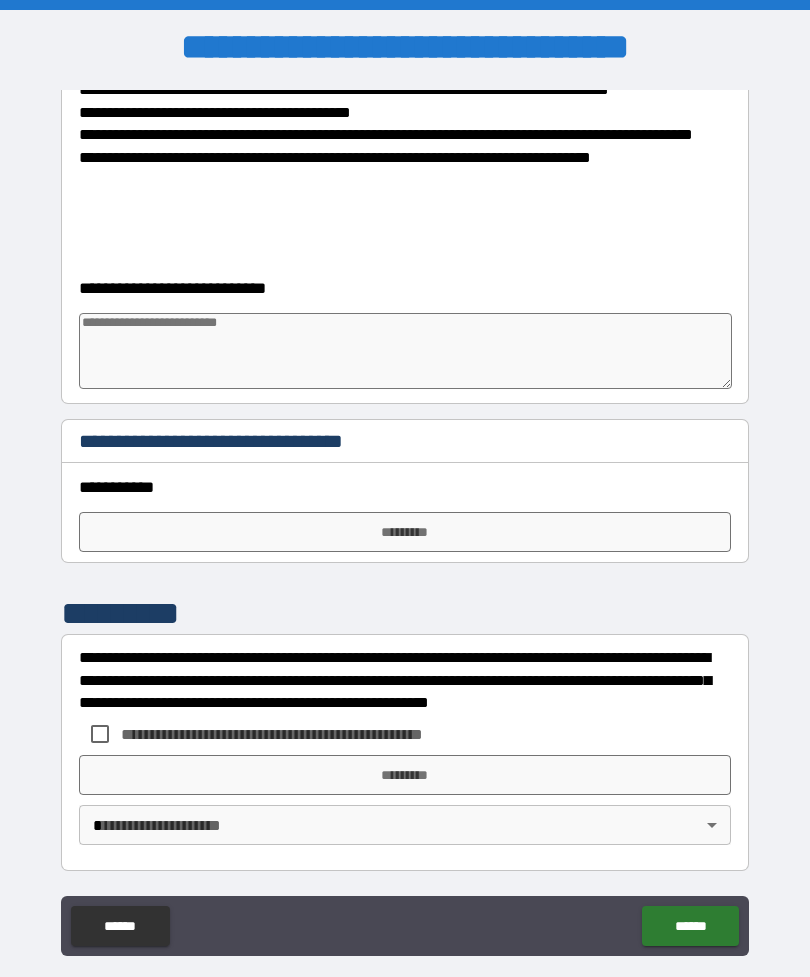 scroll, scrollTop: 2100, scrollLeft: 0, axis: vertical 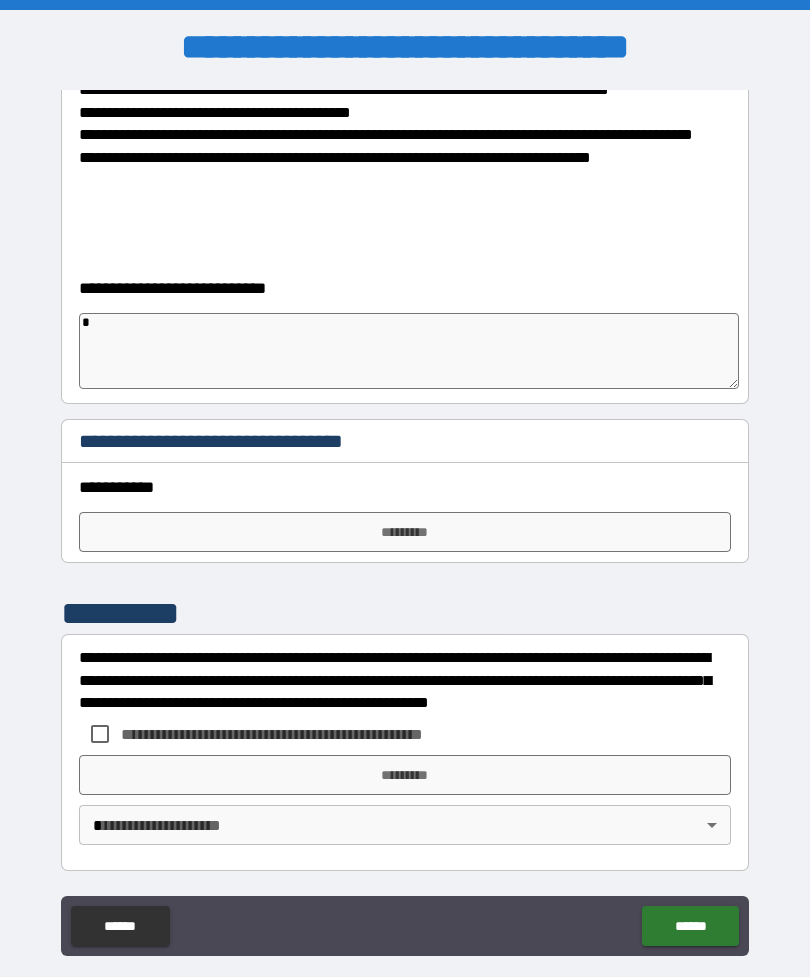 type on "*" 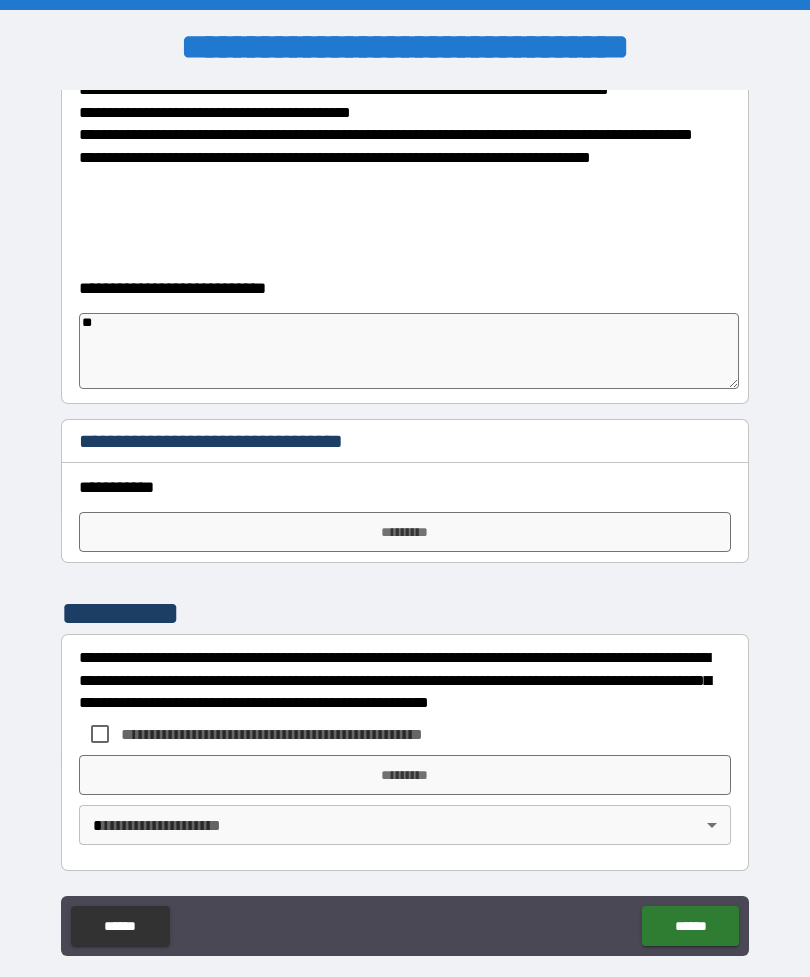 type on "*" 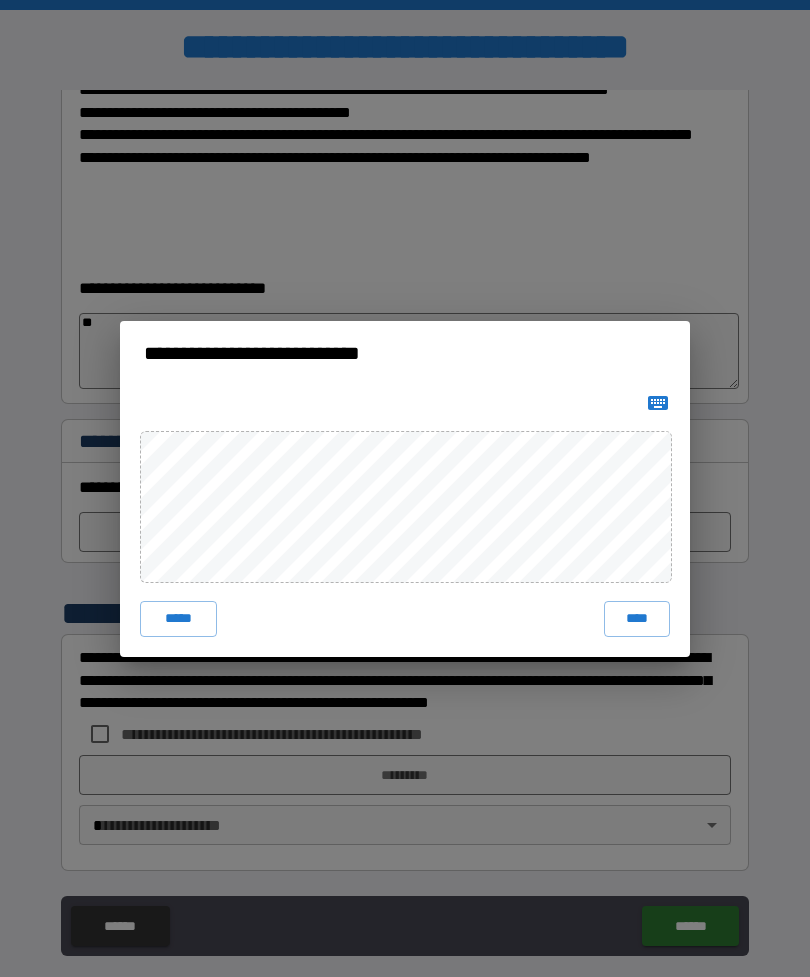 click on "***** ****" at bounding box center (405, 521) 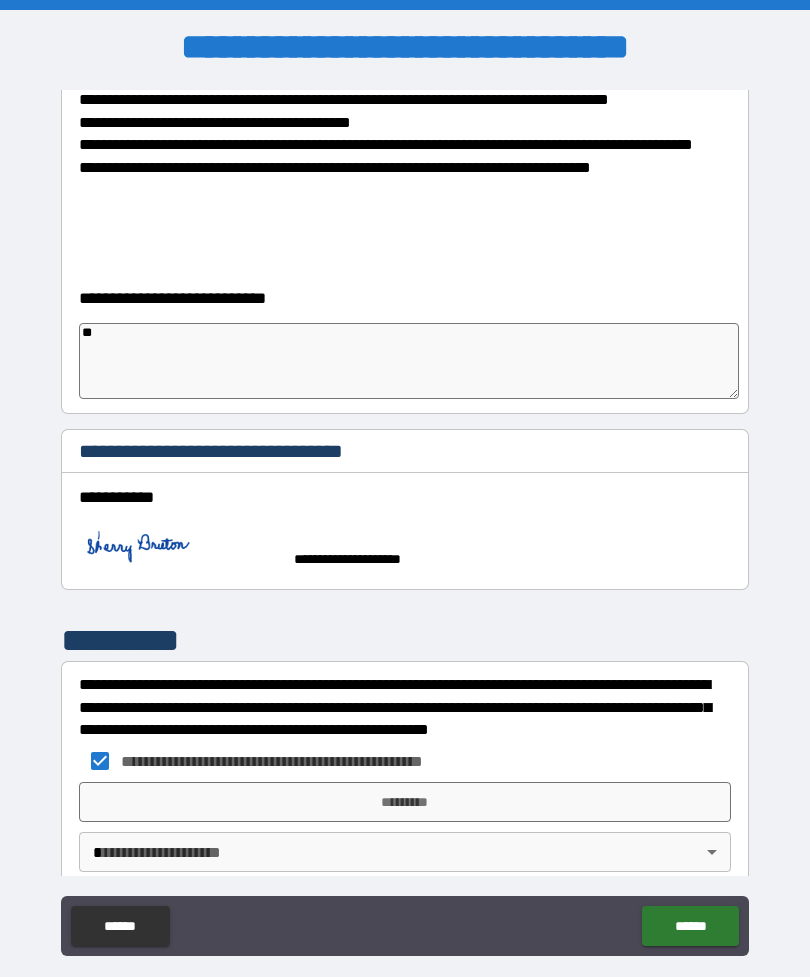 click on "*********" at bounding box center [405, 802] 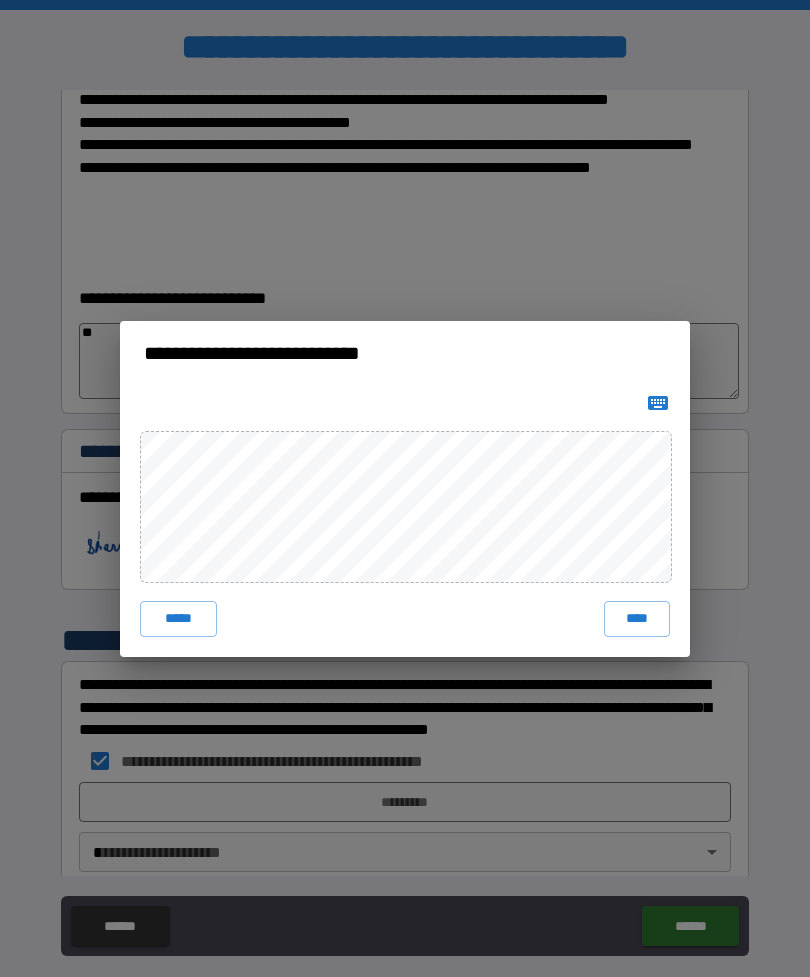 click on "****" at bounding box center [637, 619] 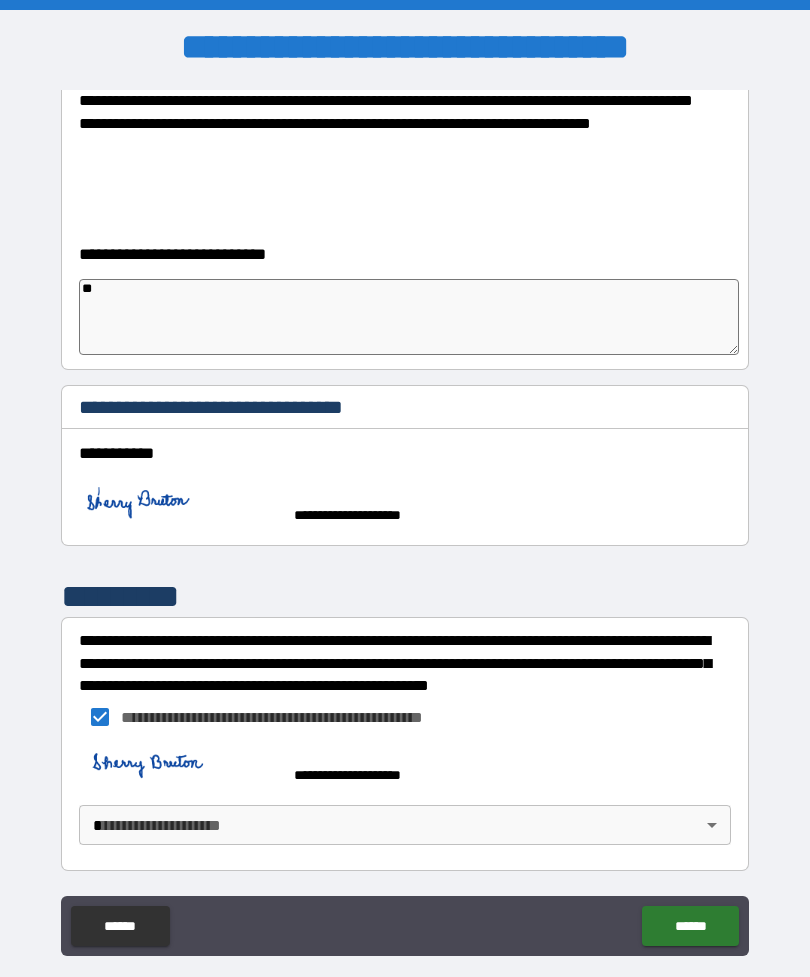 click on "**********" at bounding box center (405, 520) 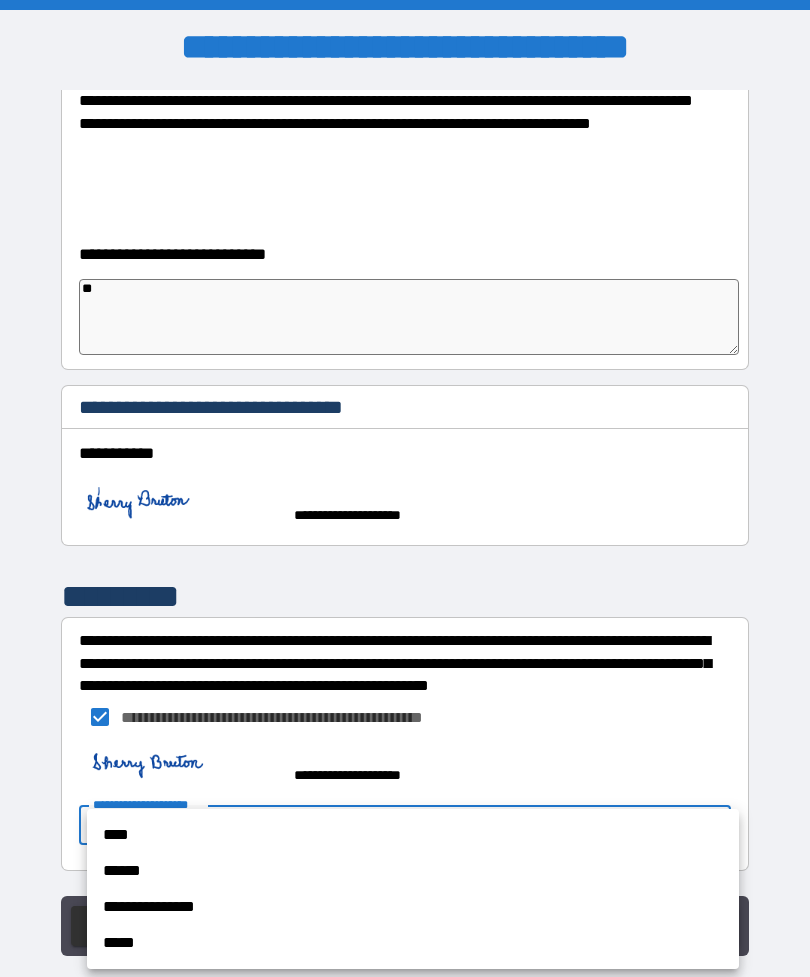 click on "****" at bounding box center (413, 835) 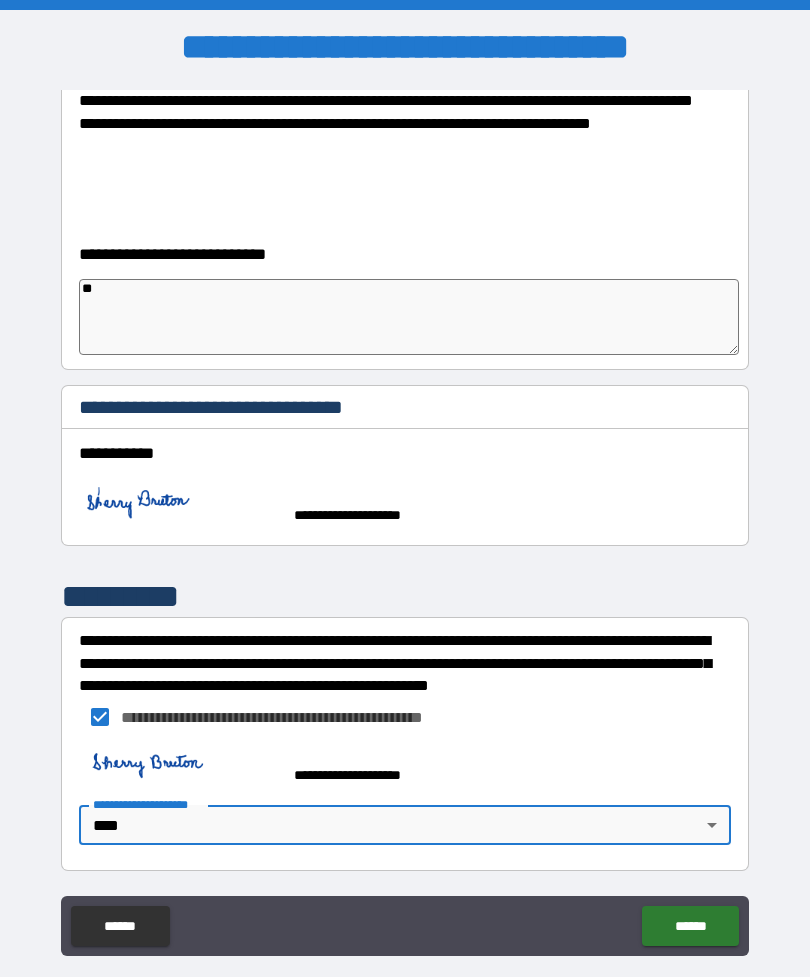 type on "*" 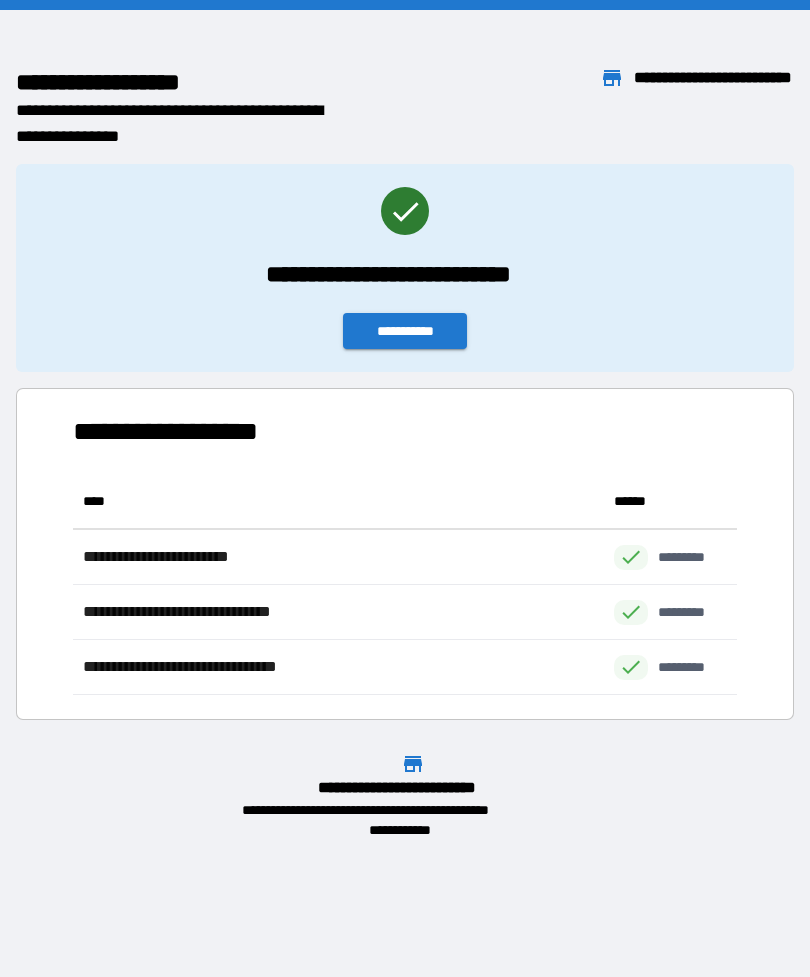 scroll, scrollTop: 221, scrollLeft: 664, axis: both 